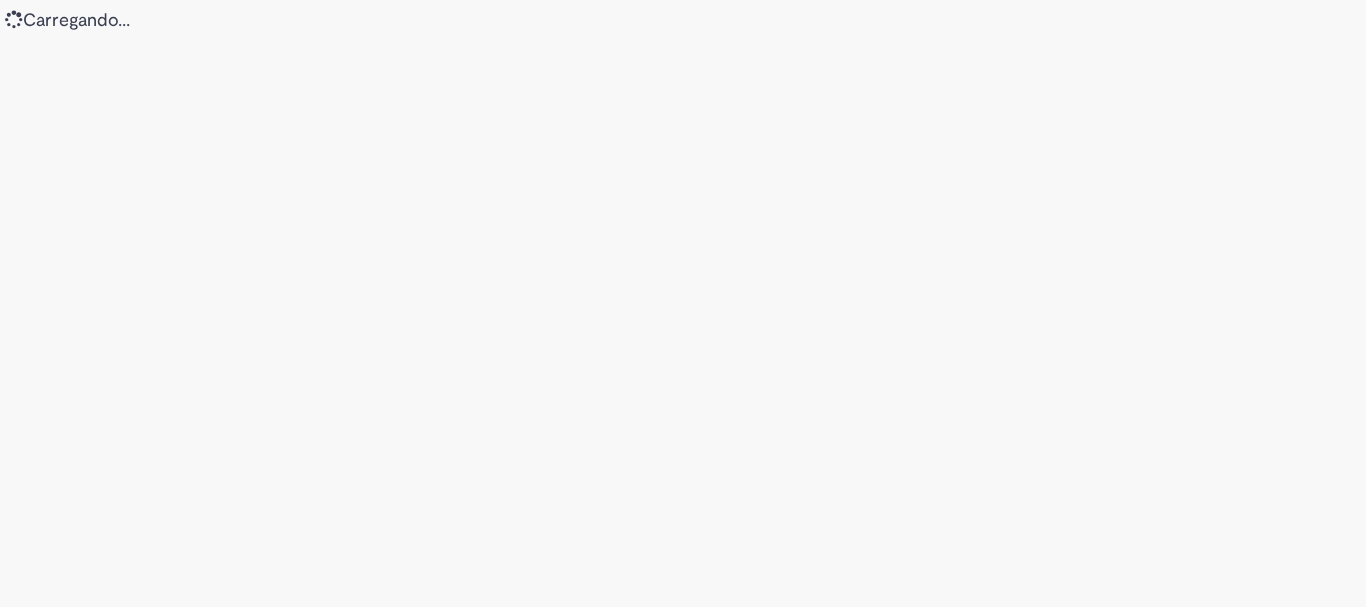 scroll, scrollTop: 0, scrollLeft: 0, axis: both 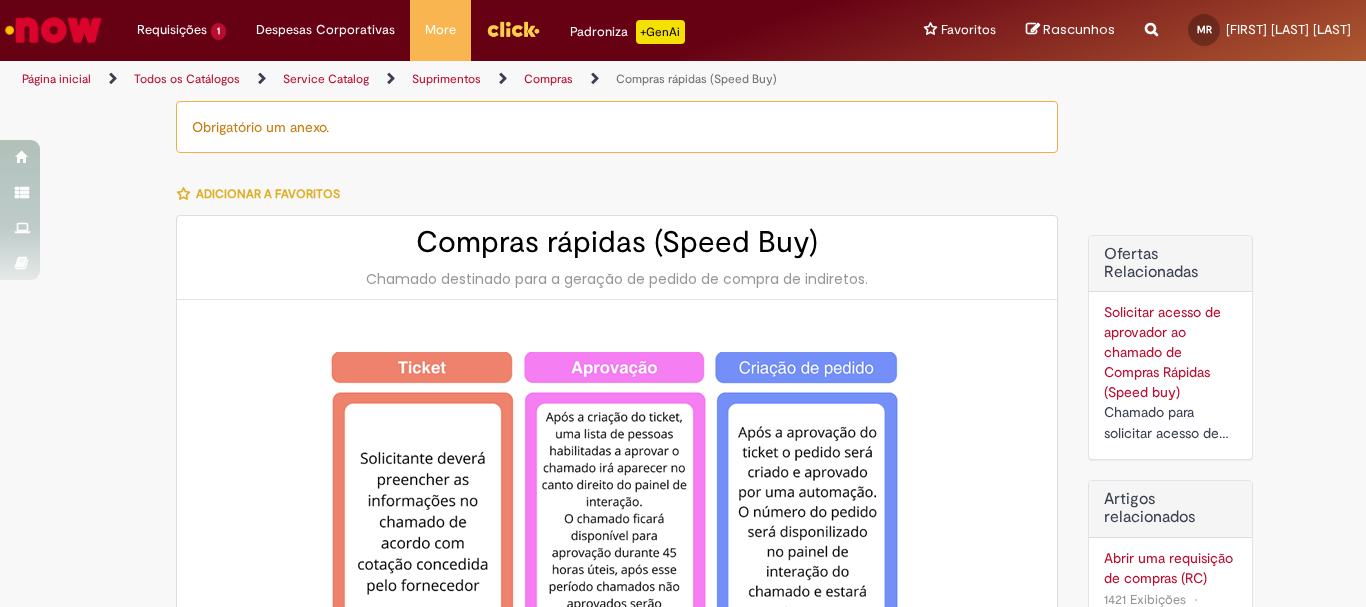 type on "********" 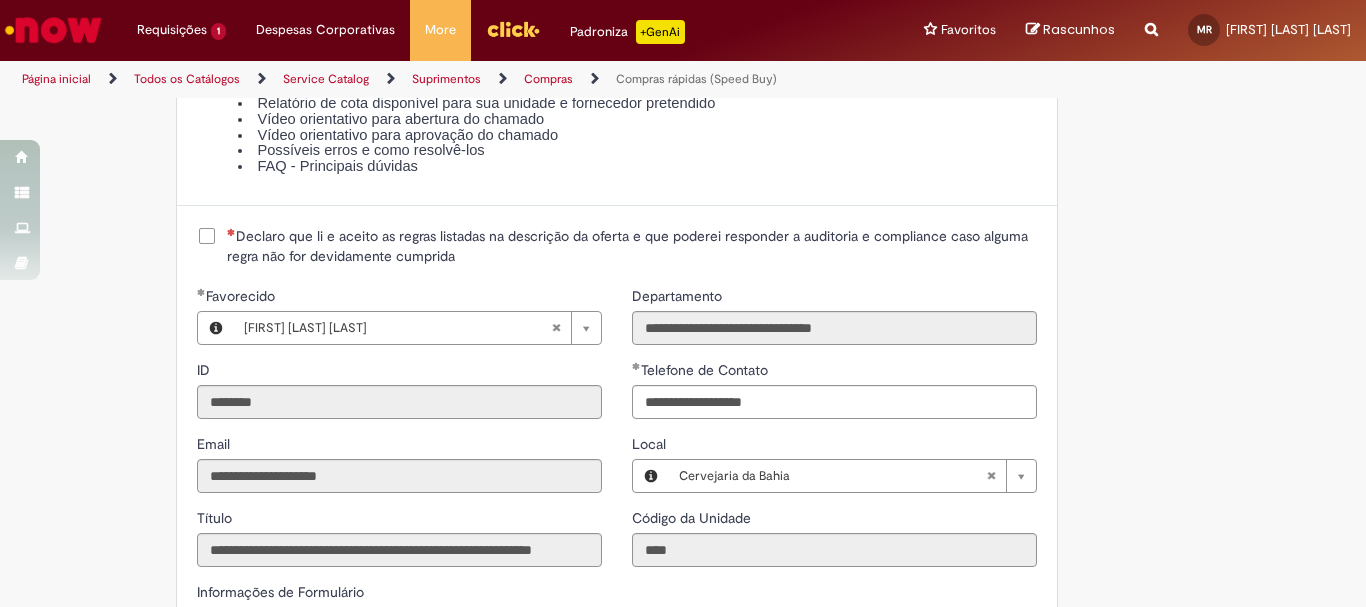 scroll, scrollTop: 2500, scrollLeft: 0, axis: vertical 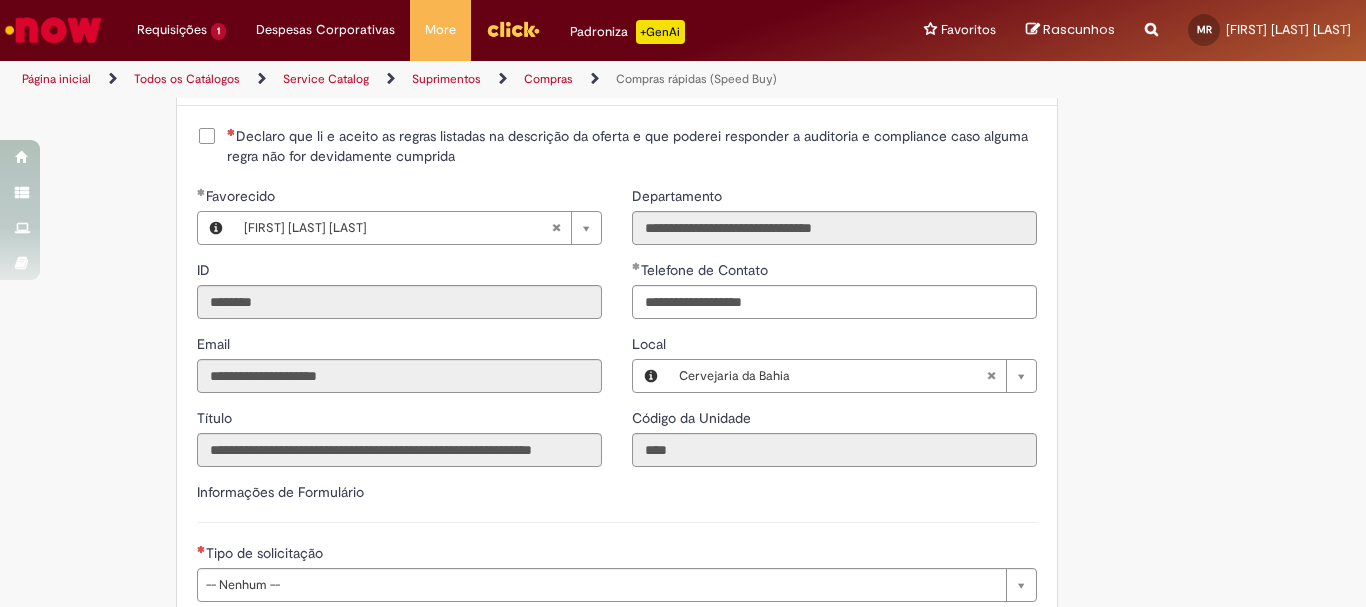 click on "Declaro que li e aceito as regras listadas na descrição da oferta e que poderei responder a auditoria e compliance caso alguma regra não for devidamente cumprida" at bounding box center (632, 146) 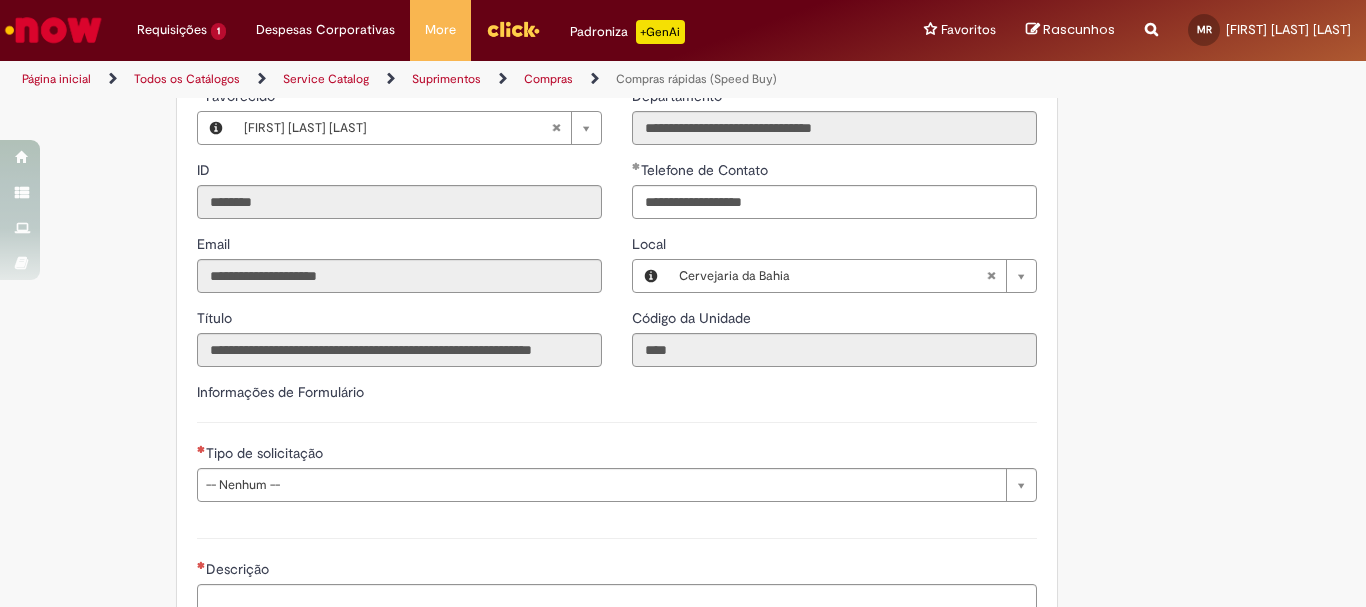 scroll, scrollTop: 2700, scrollLeft: 0, axis: vertical 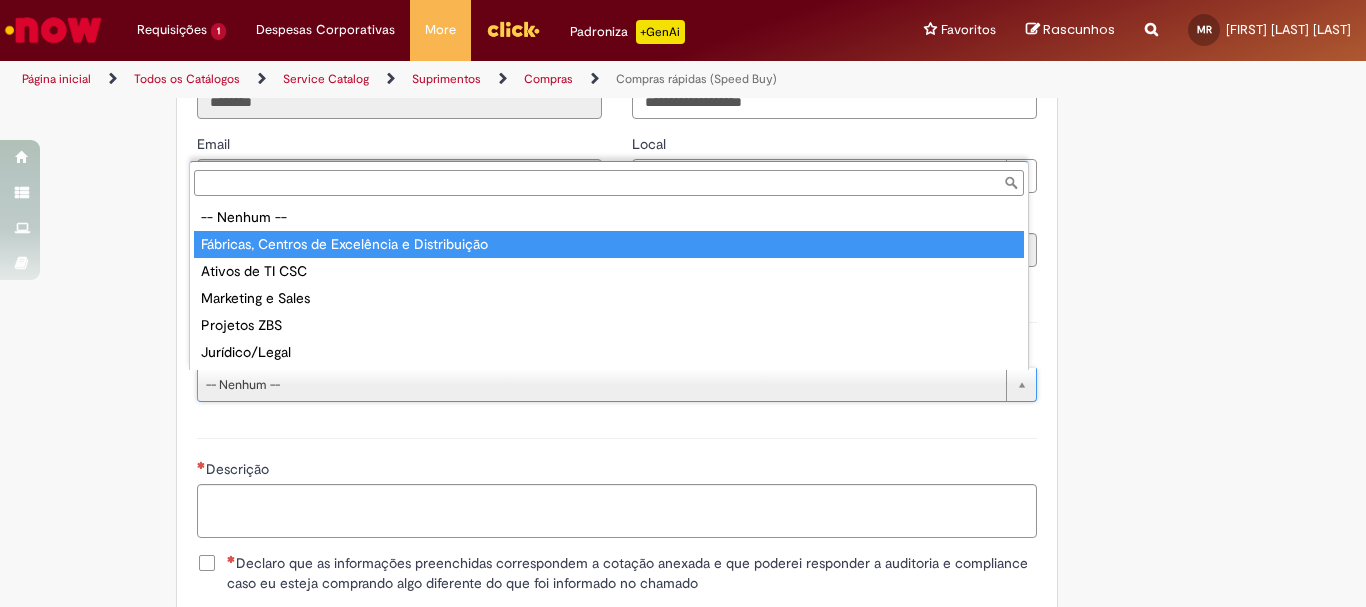 type on "**********" 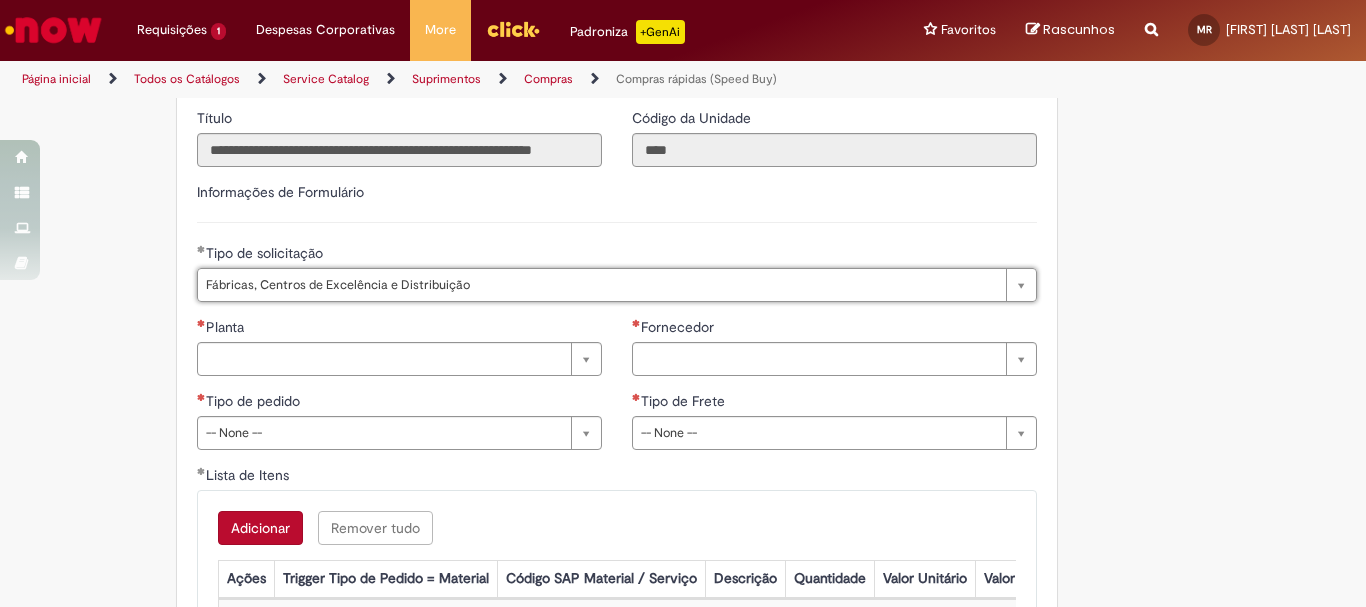 scroll, scrollTop: 2900, scrollLeft: 0, axis: vertical 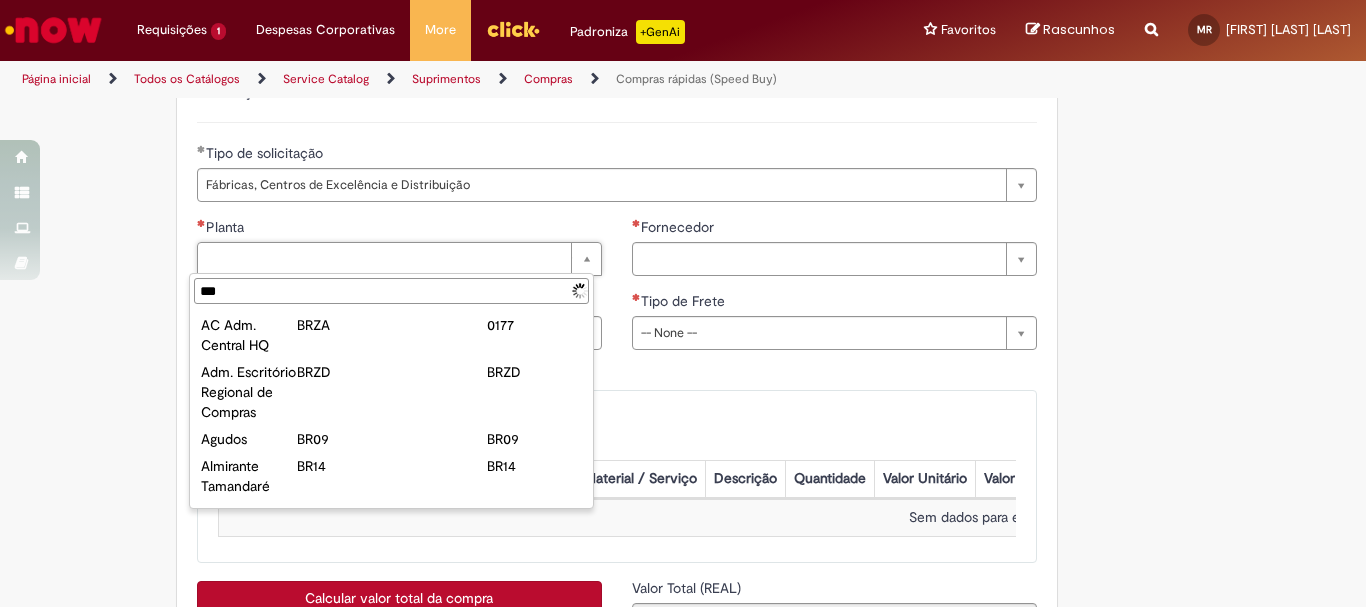 type on "****" 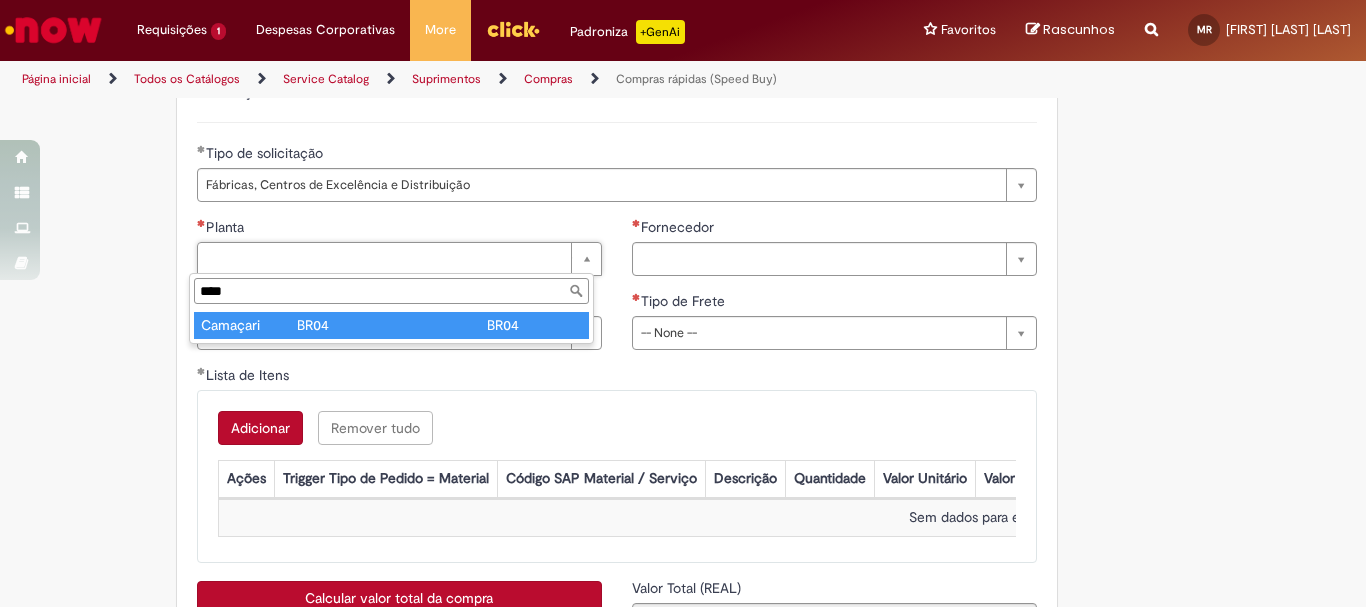 type on "********" 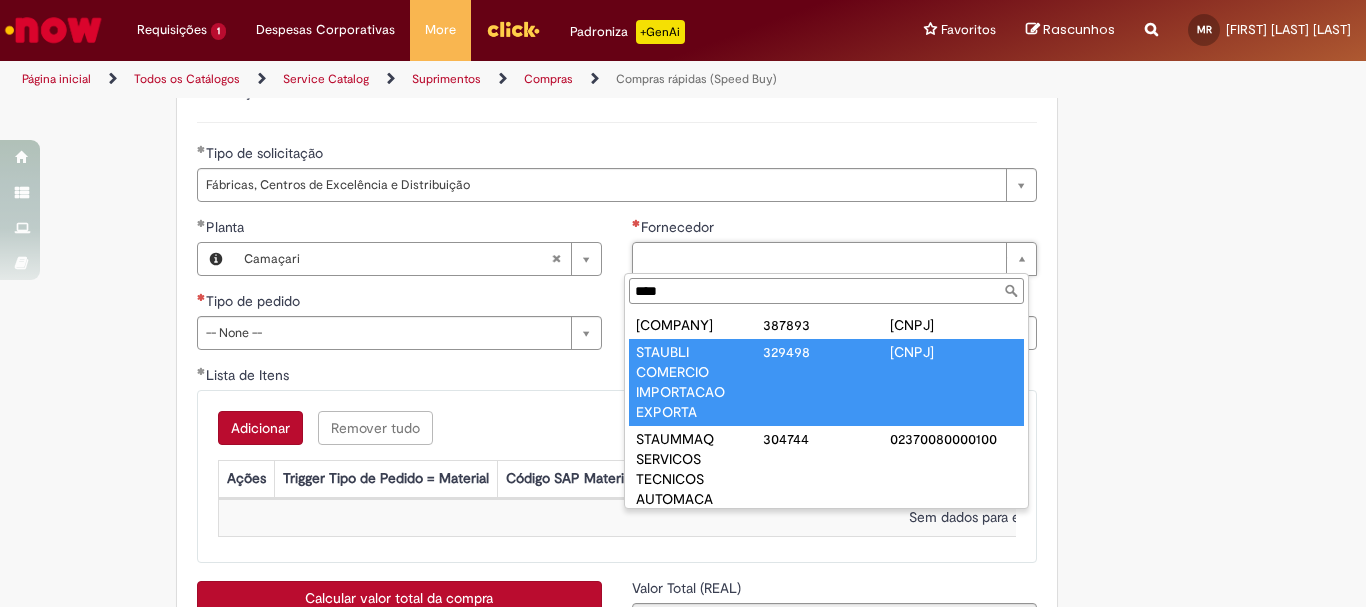 scroll, scrollTop: 21, scrollLeft: 0, axis: vertical 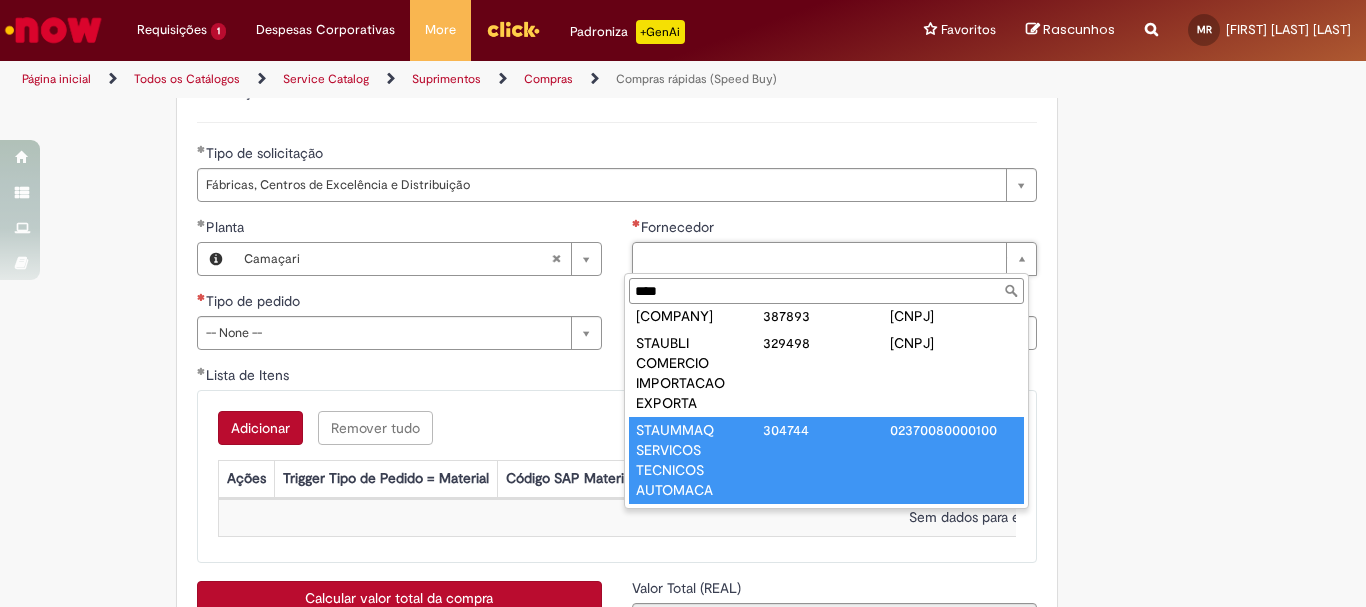 type on "****" 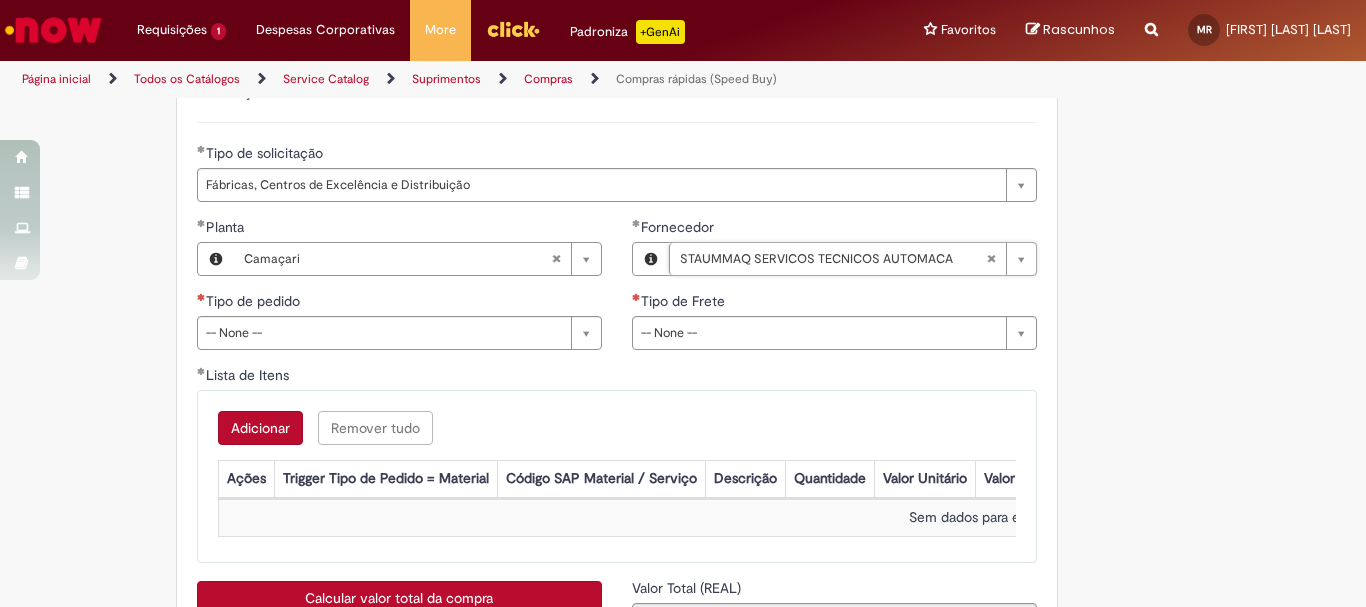 type 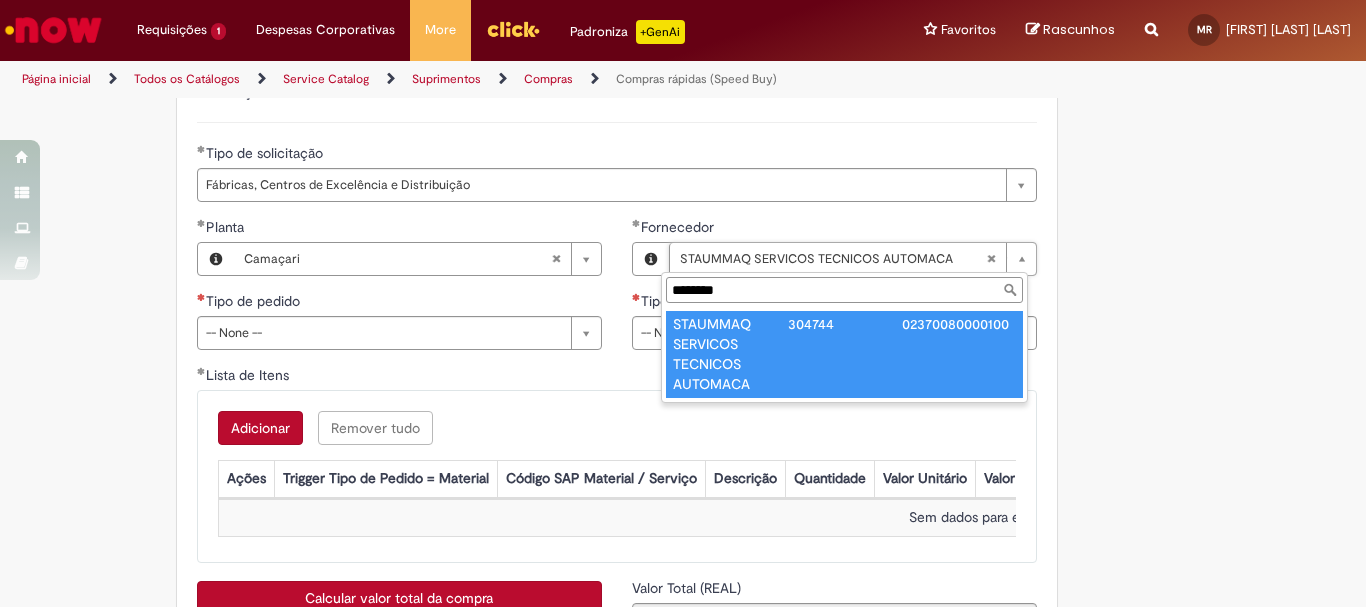 type on "********" 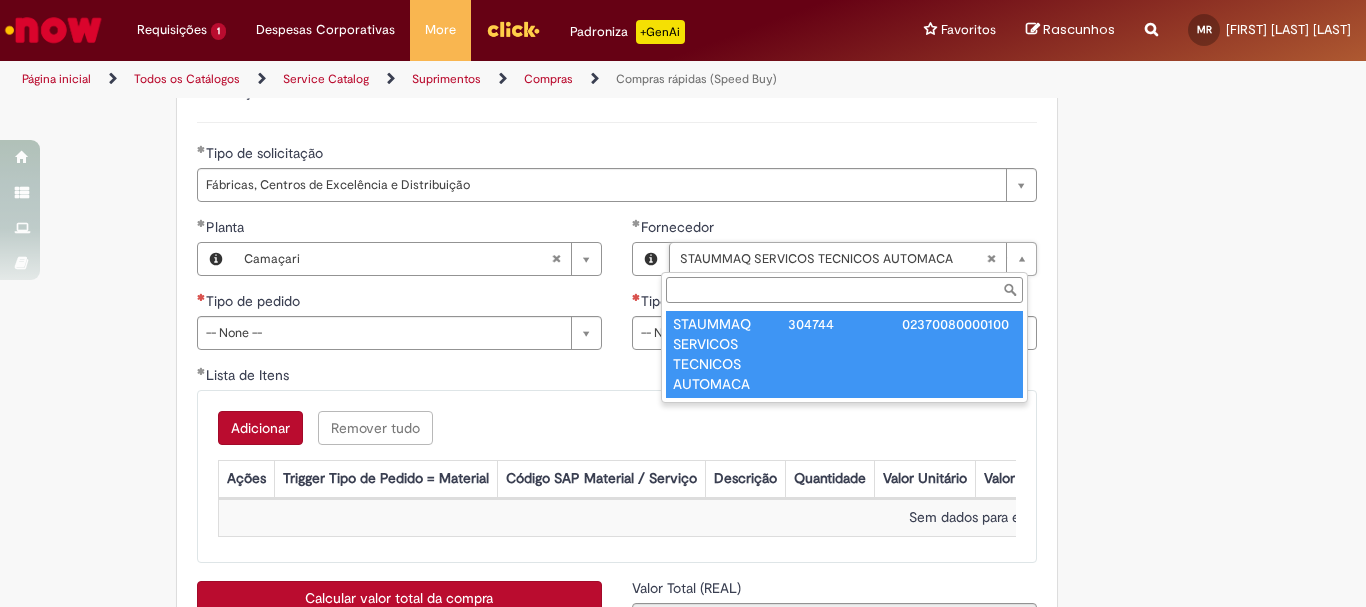 scroll, scrollTop: 0, scrollLeft: 302, axis: horizontal 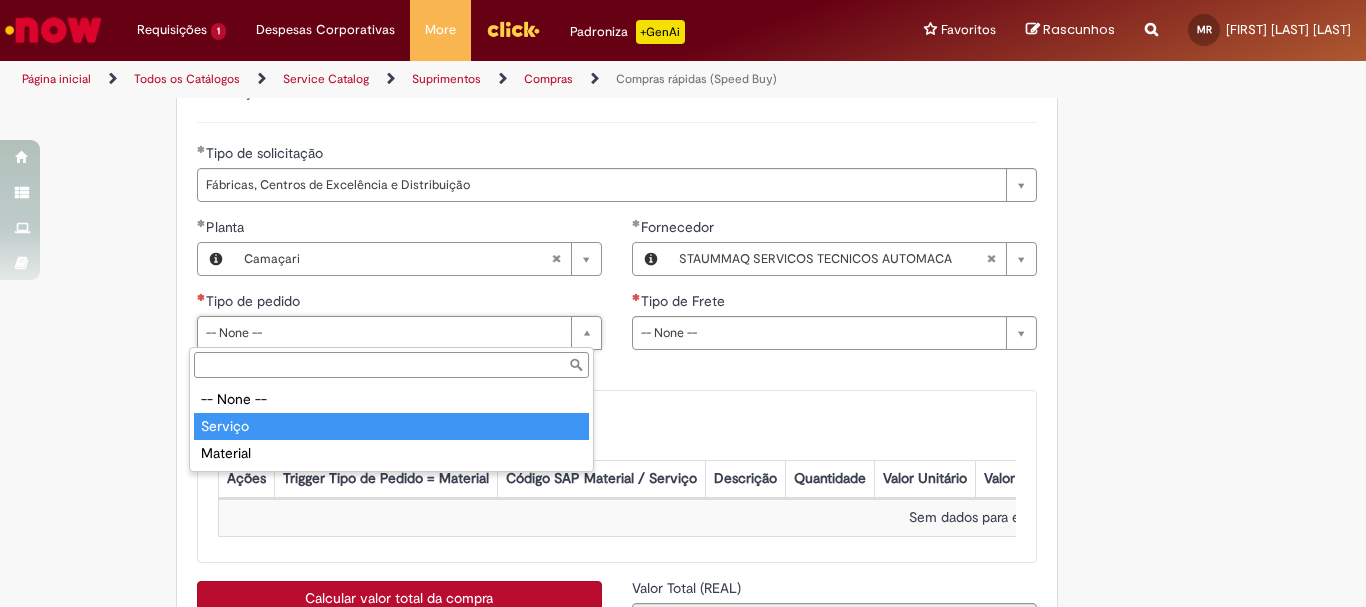 type on "*******" 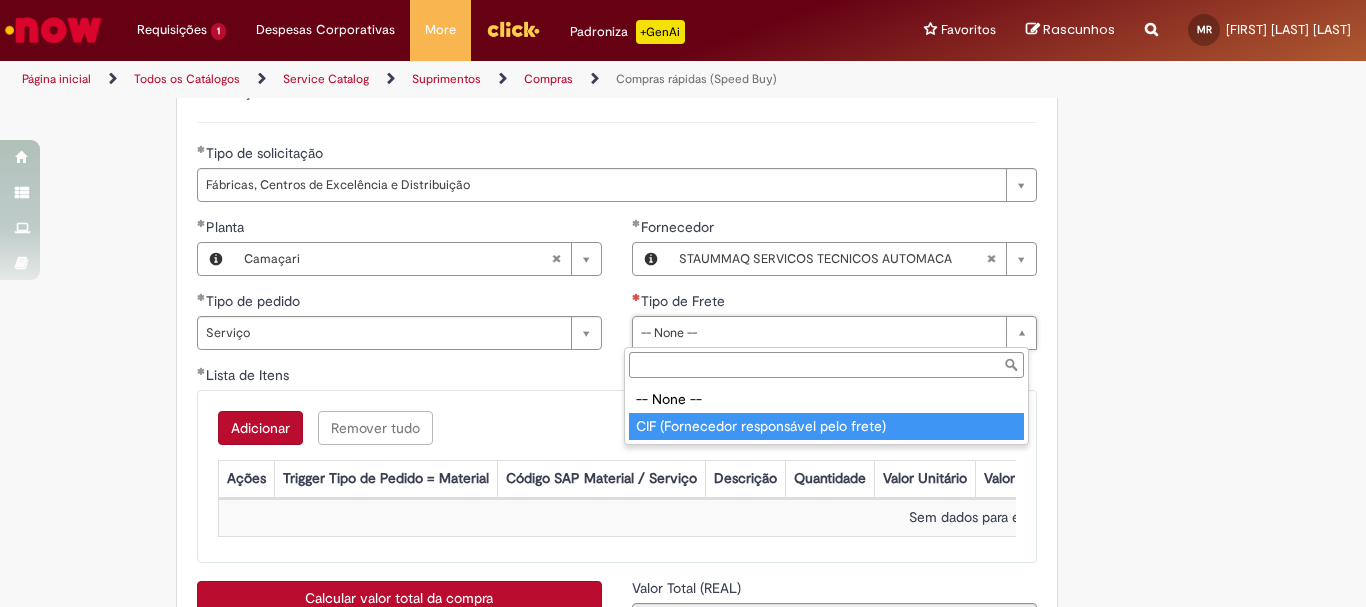 type on "**********" 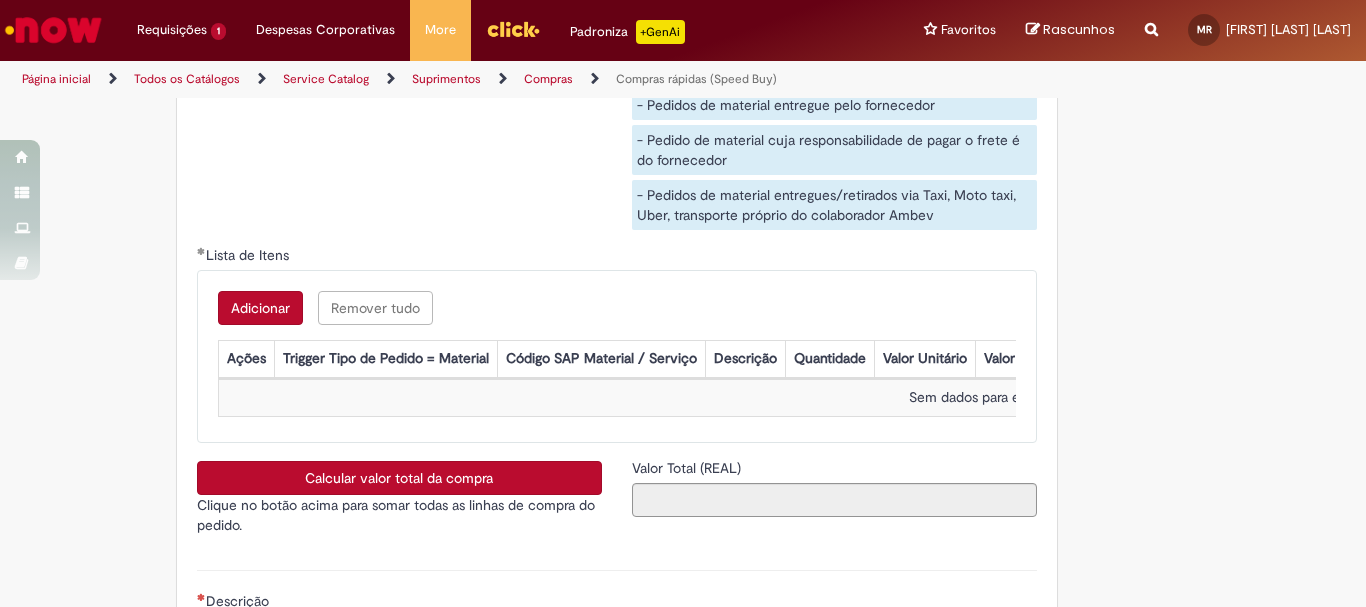 scroll, scrollTop: 3300, scrollLeft: 0, axis: vertical 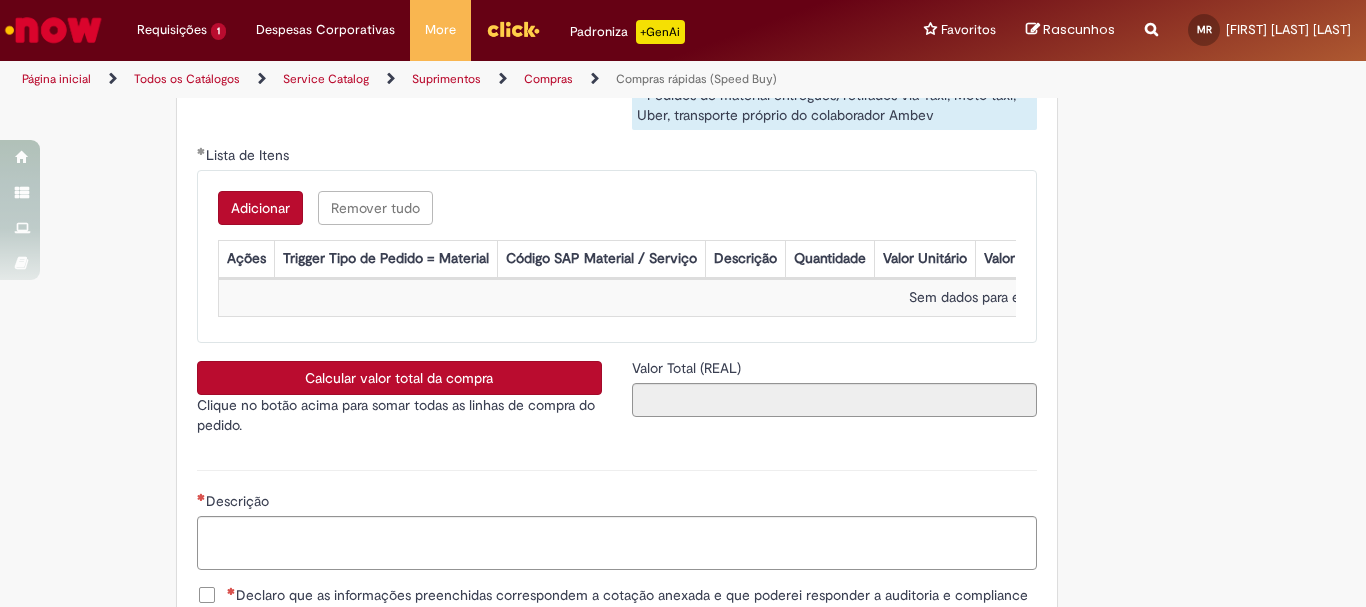 click on "Adicionar" at bounding box center [260, 208] 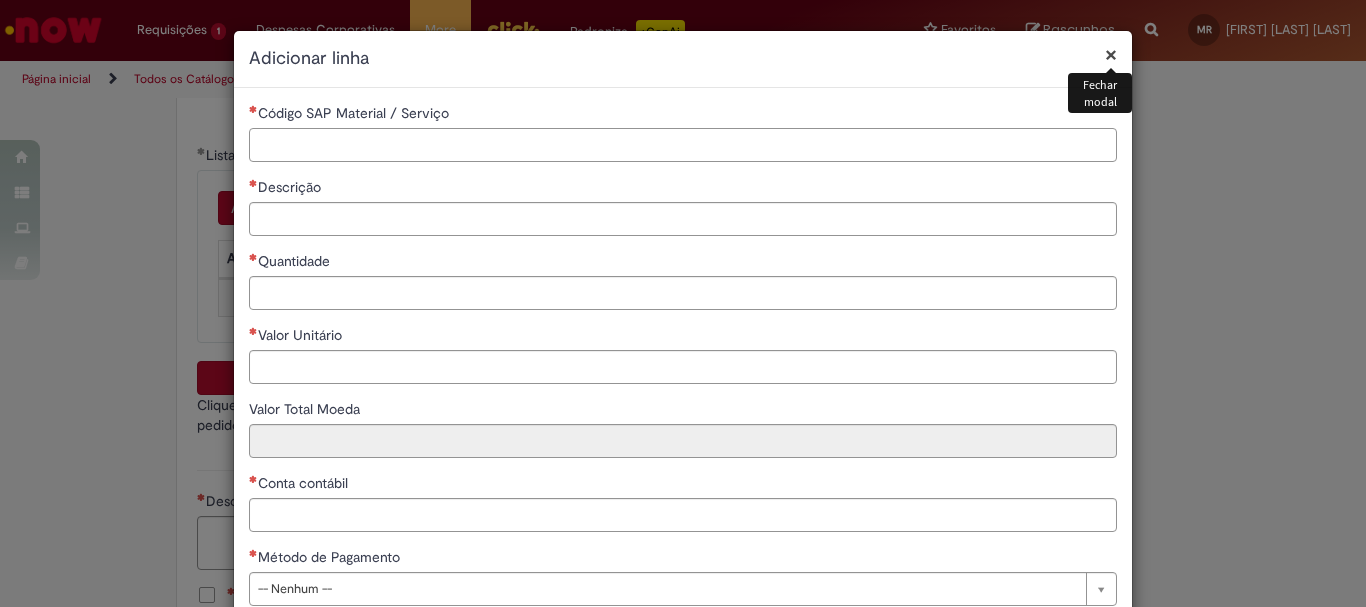 click on "Código SAP Material / Serviço" at bounding box center [683, 145] 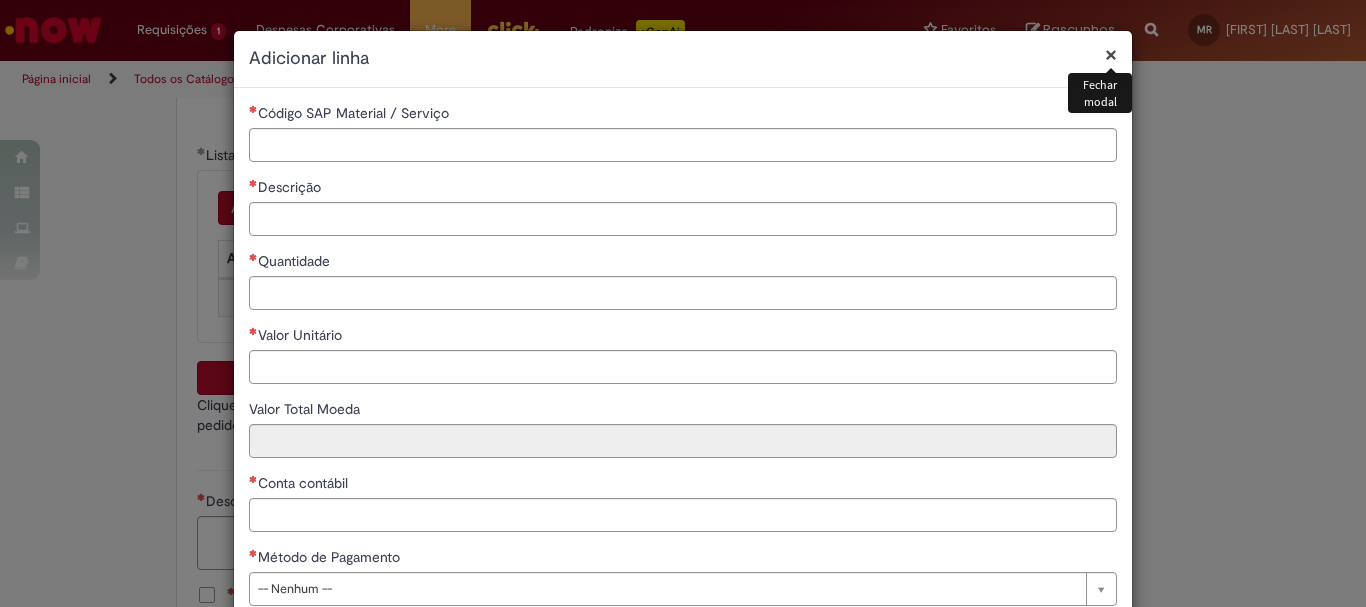 click on "×" at bounding box center [1111, 54] 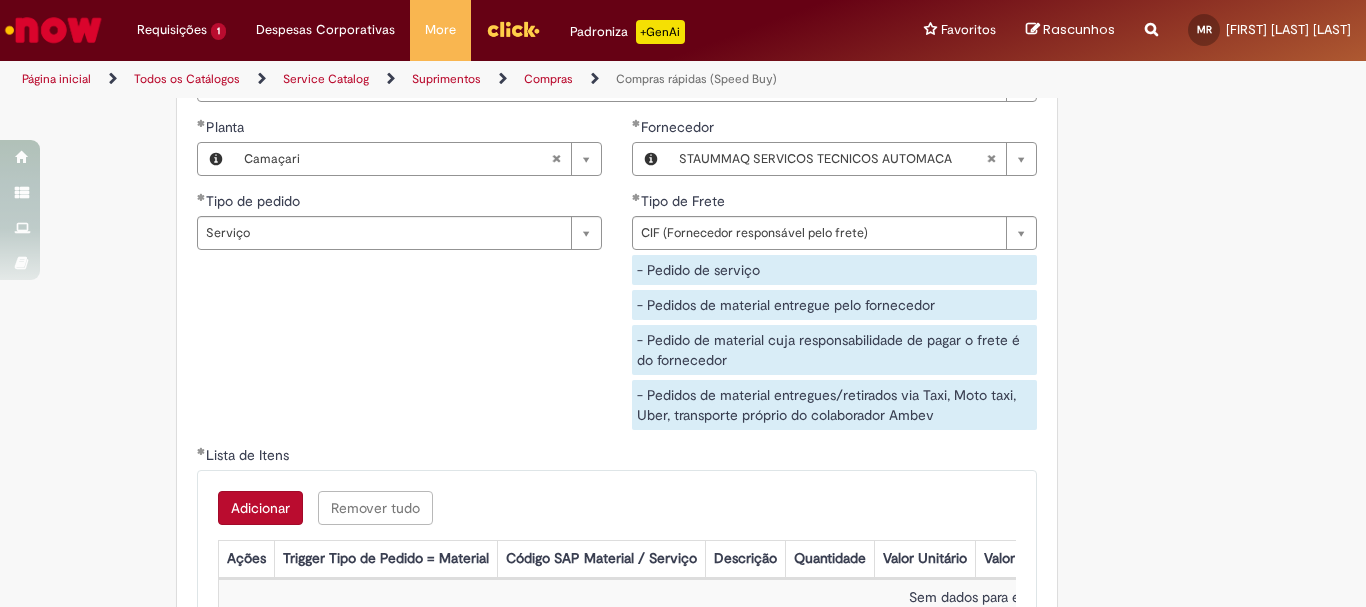 scroll, scrollTop: 2900, scrollLeft: 0, axis: vertical 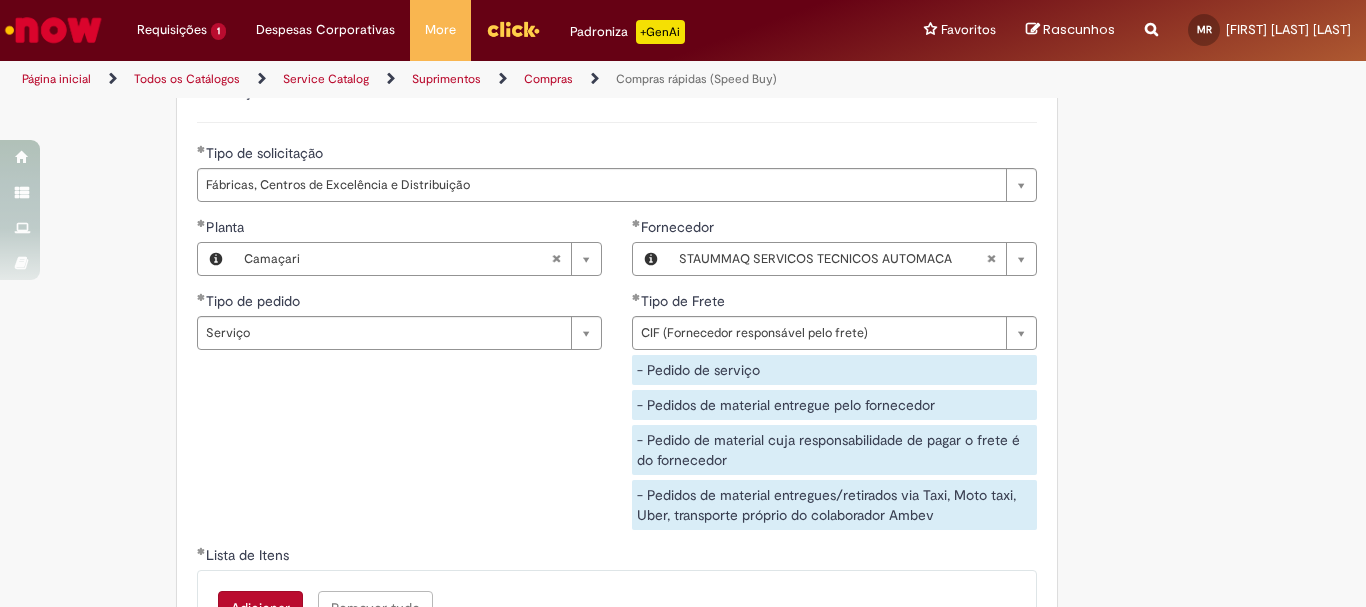 type 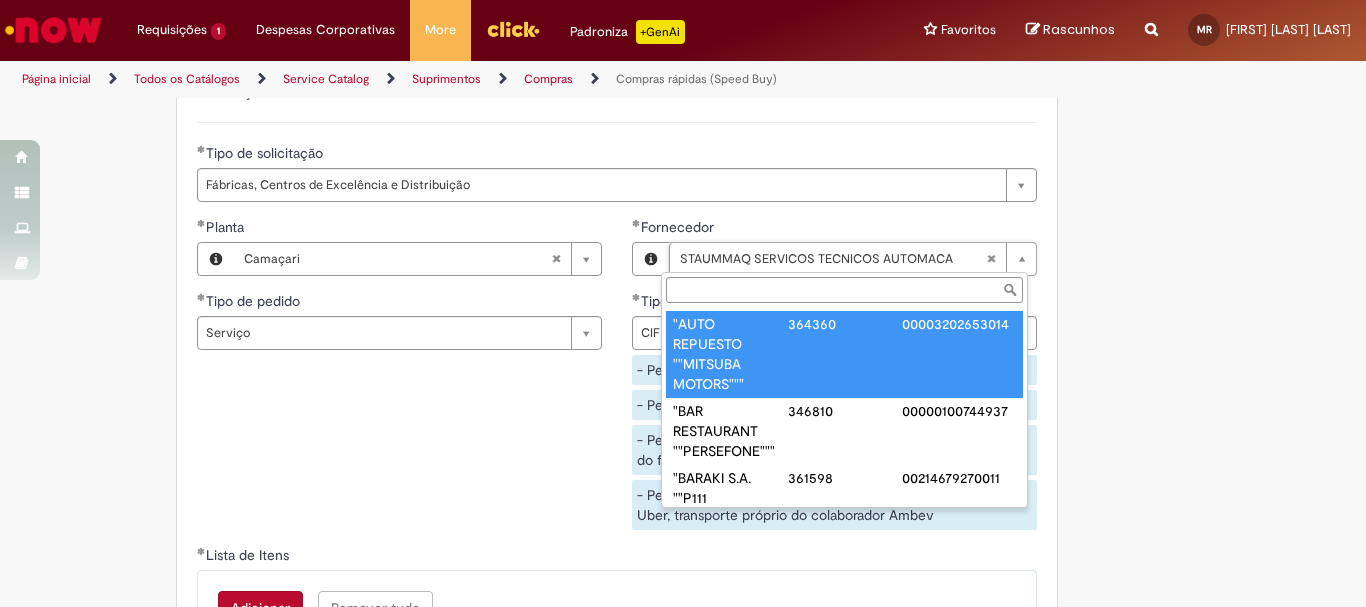 type on "**********" 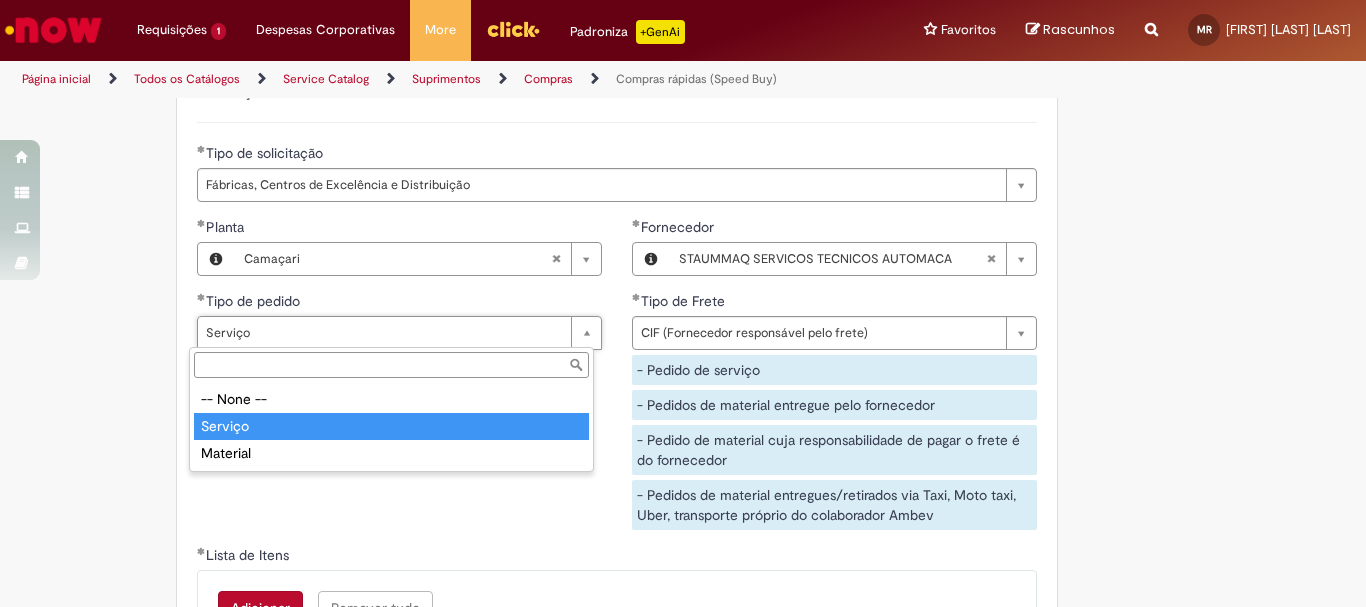 scroll, scrollTop: 0, scrollLeft: 0, axis: both 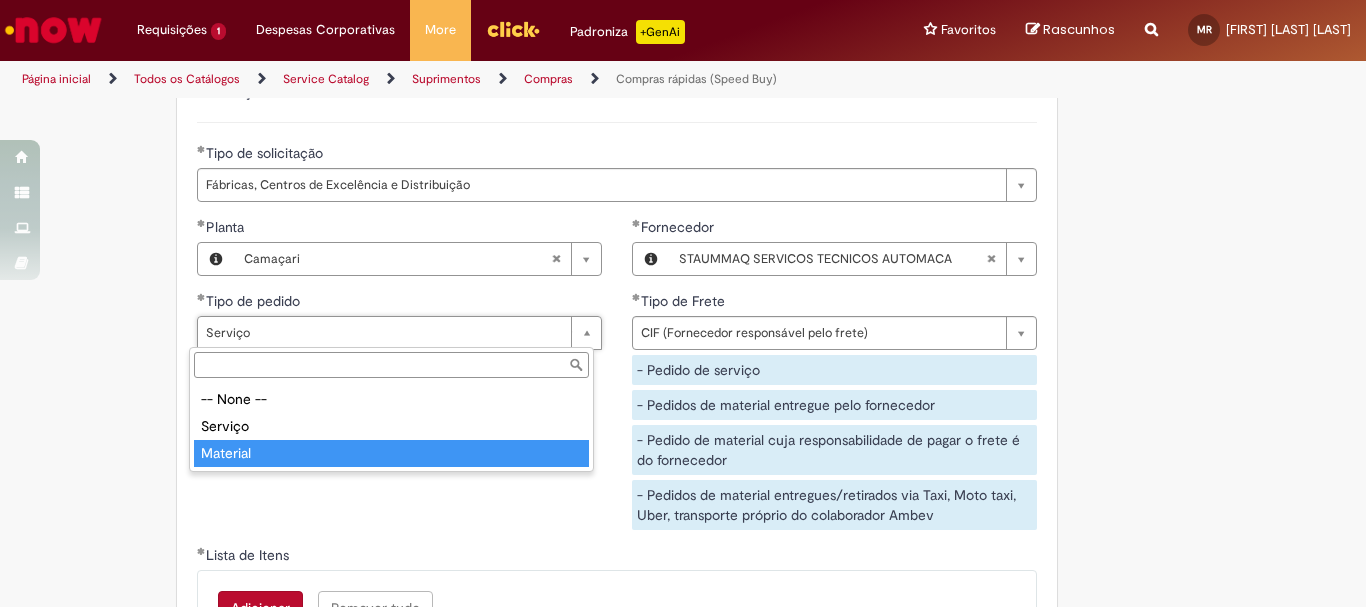 type on "********" 